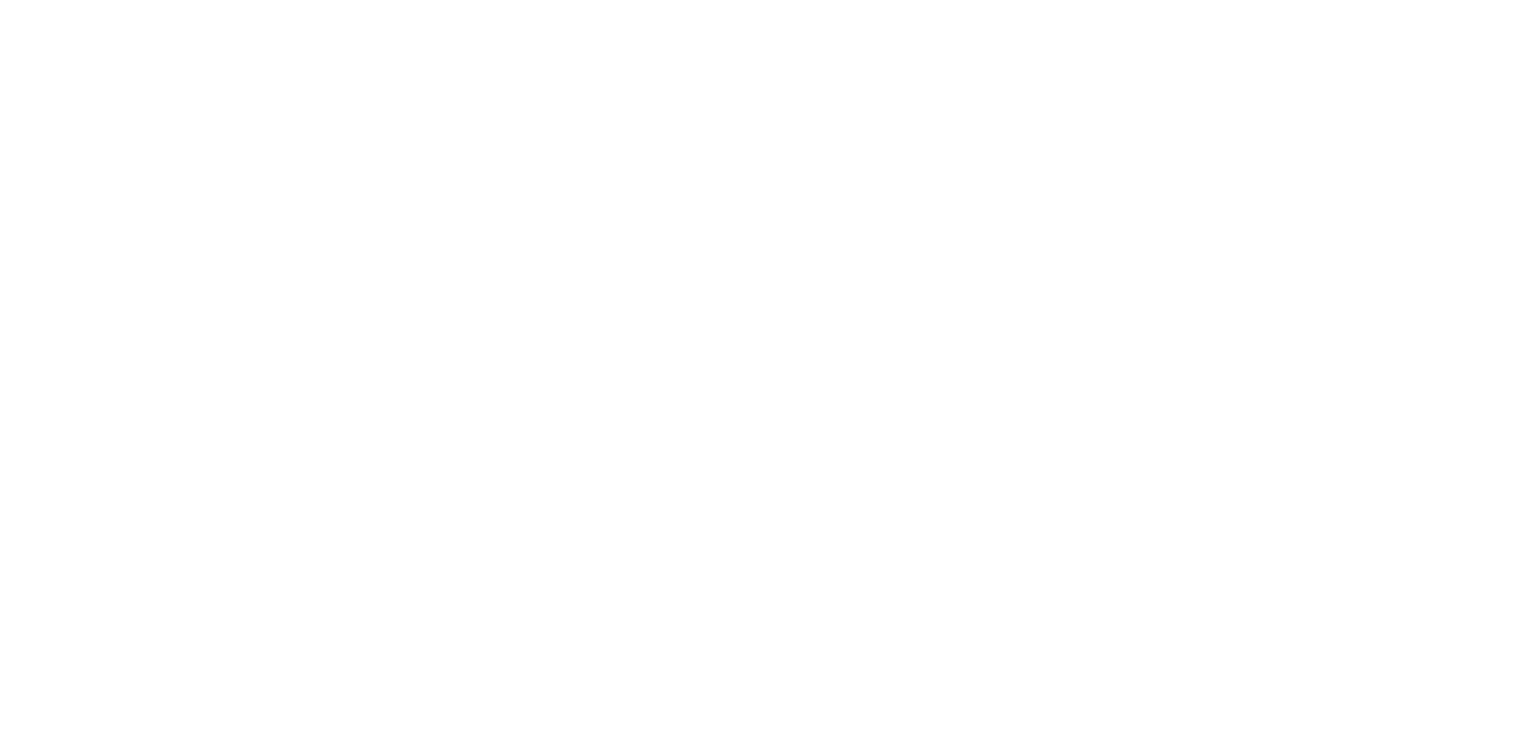scroll, scrollTop: 0, scrollLeft: 0, axis: both 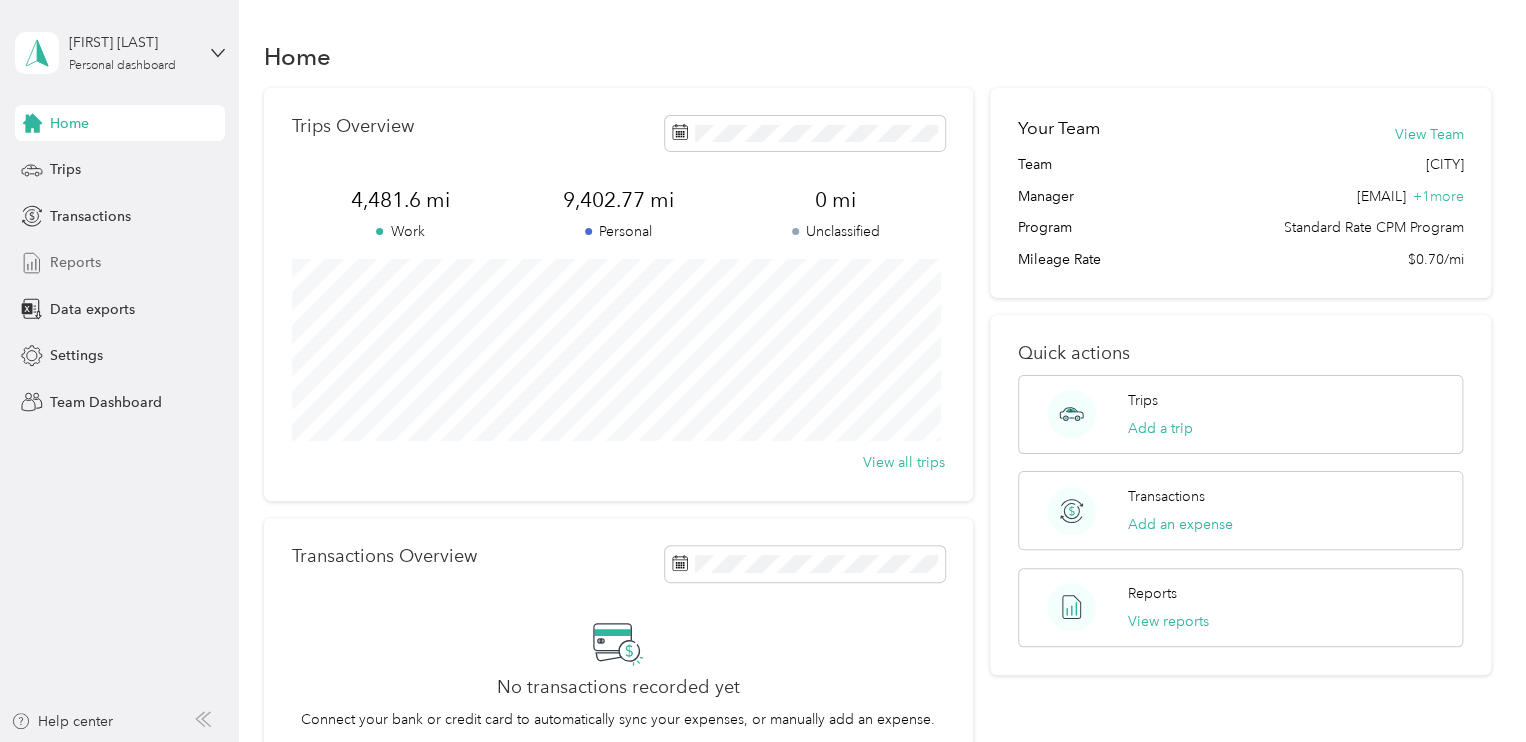 click on "Reports" at bounding box center (75, 262) 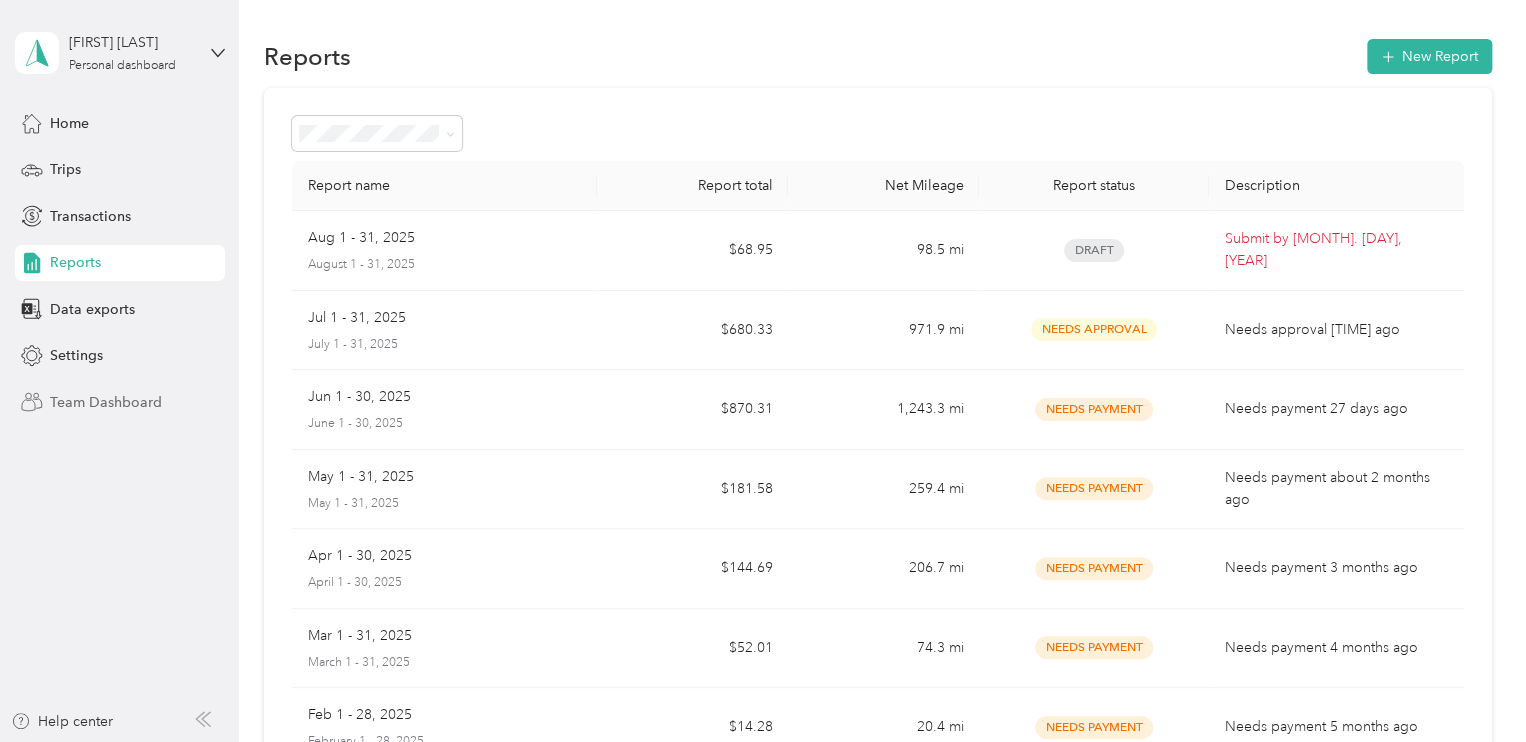 click on "Team Dashboard" at bounding box center (106, 402) 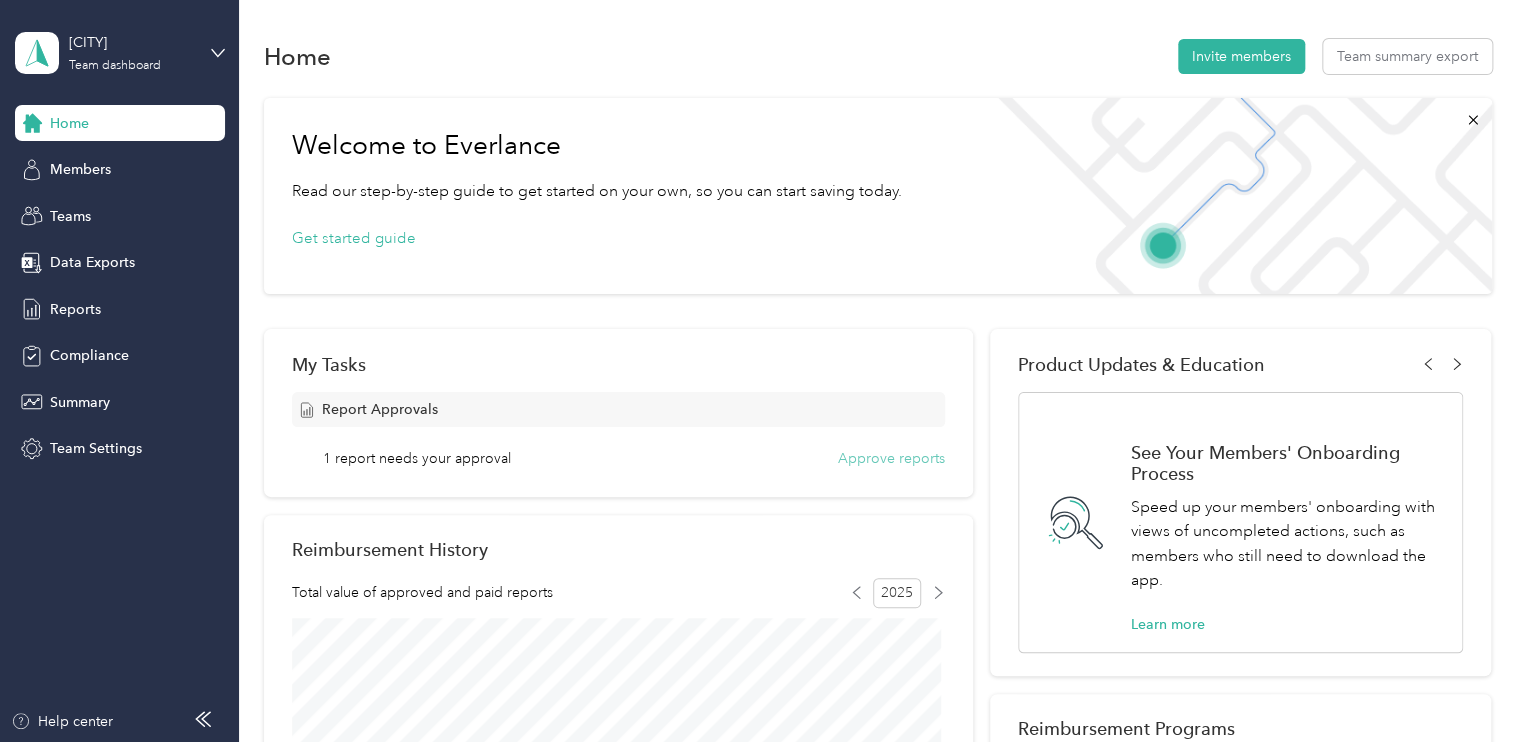 click on "Approve reports" at bounding box center [891, 458] 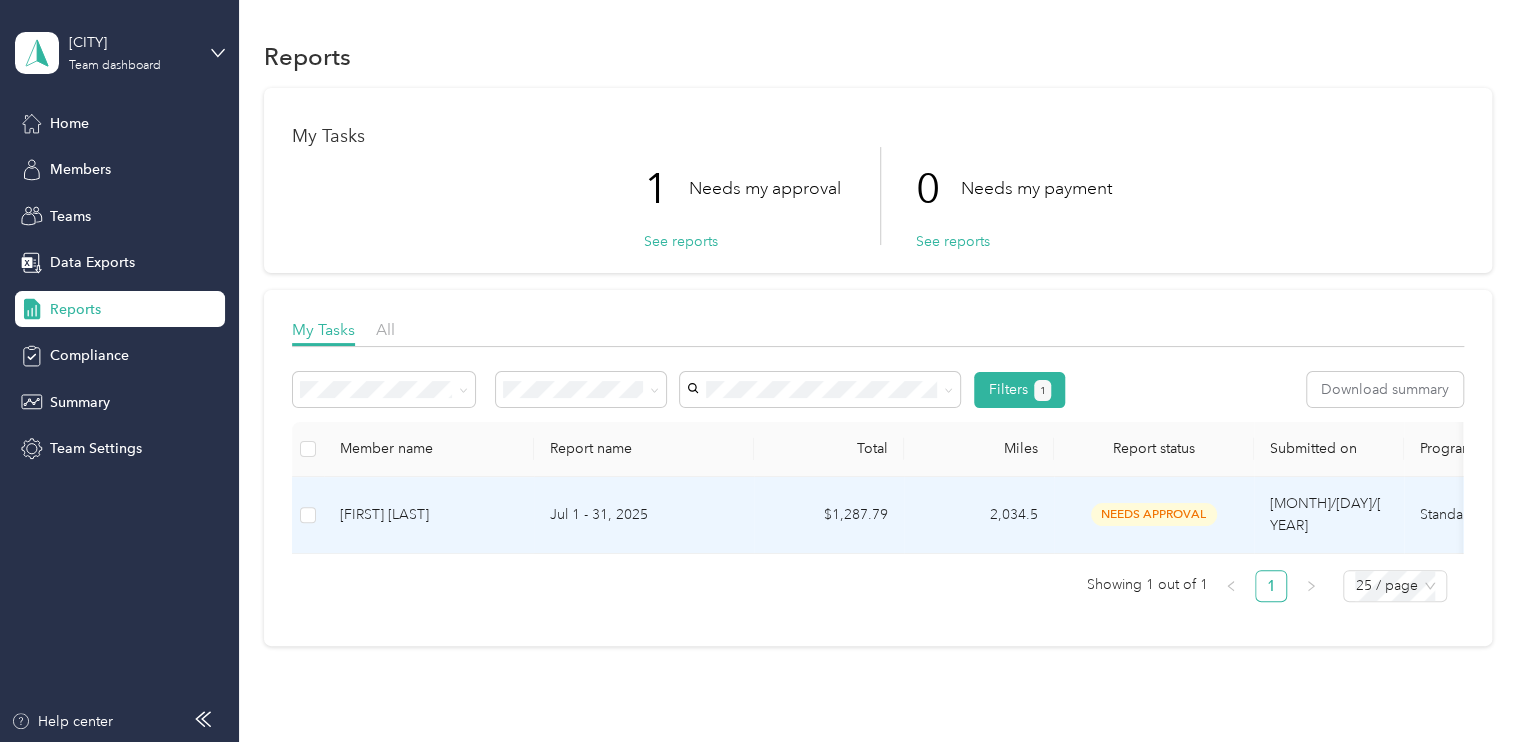 click on "[FIRST] [LAST]" at bounding box center [429, 515] 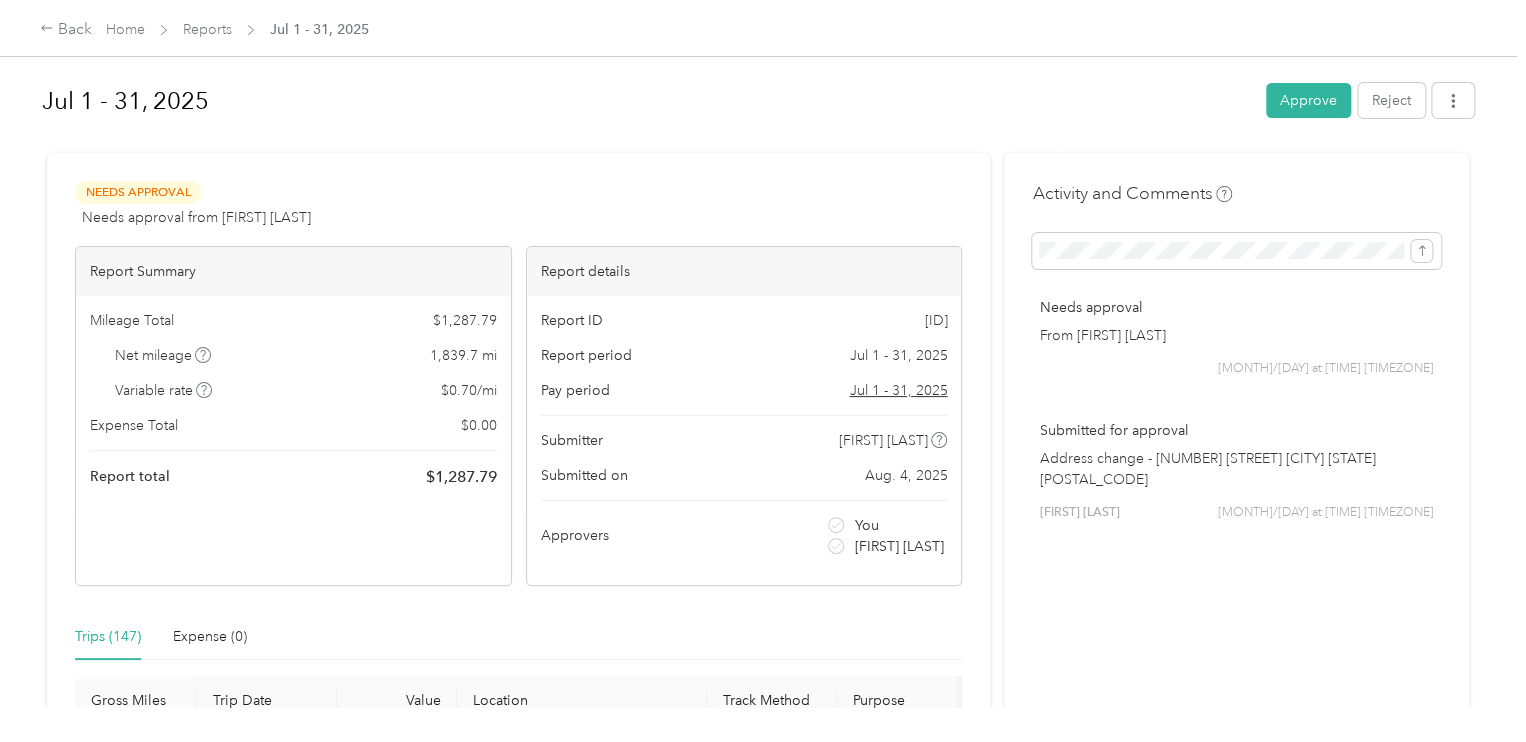 click on "[MONTH] [DAY] - [DAY], [YEAR] Approve Reject Needs Approval Needs approval from [FIRST] [LAST] View  activity & comments Report Summary Mileage Total $ [AMOUNT] Net mileage   [DISTANCE]   mi Variable rate   $ [RATE] / mi Expense Total $ [AMOUNT] Report total $ [AMOUNT] Report details Report ID [ID] Report period [MONTH] [DAY] - [DAY], [YEAR] Pay period [MONTH] [DAY] - [DAY], [YEAR] Submitter [FIRST] [LAST] Submitted on [MONTH]. [DAY], [YEAR] Approvers You [FIRST] [LAST] Trips ([NUMBER]) Expense ([NUMBER]) Gross Miles Trip Date Value Location Track Method Purpose Notes Tags                   [DISTANCE] [MONTH]-[DAY]-[YEAR] $[AMOUNT] [TIME] [NUMBER] [STREET], [NEIGHBORHOOD], [CITY], [STATE] [TIME] [NEIGHBORHOOD] GPS [COMPANY] - [DISTANCE] [MONTH]-[DAY]-[YEAR] $[AMOUNT] [TIME] WS [TIME] [NUMBER] [STREET], [NEIGHBORHOOD], [CITY], [STATE] GPS [COMPANY] - [DISTANCE] [MONTH]-[DAY]-[YEAR] $[AMOUNT] [TIME] [NUMBER] [STREET], [NEIGHBORHOOD], [CITY], [STATE] [TIME] [NUMBER] [STREET], [NEIGHBORHOOD], [CITY], [STATE] GPS [COMPANY] - [DISTANCE] [MONTH]-[DAY]-[YEAR] $[AMOUNT] [TIME] [NEIGHBORHOOD] [NEIGHBORHOOD] GPS [COMPANY] - [DISTANCE] [MONTH]-[DAY]-[YEAR] $[AMOUNT] [TIME] [NUMBER] [STREET], [NEIGHBORHOOD], [CITY], [STATE] [TIME] [NEIGHBORHOOD] GPS [COMPANY] - [DISTANCE] [MONTH]-[DAY]-[YEAR] $[AMOUNT] [TIME] [NUMBER] [STREET], [CITY], [STATE] [TIME] [NEIGHBORHOOD] GPS [COMPANY] - [DISTANCE] [MONTH]-[DAY]-[YEAR] $[AMOUNT] [TIME] [NUMBER] [STREET], [CITY], [STATE] GPS - [DISTANCE] GPS" at bounding box center [758, 353] 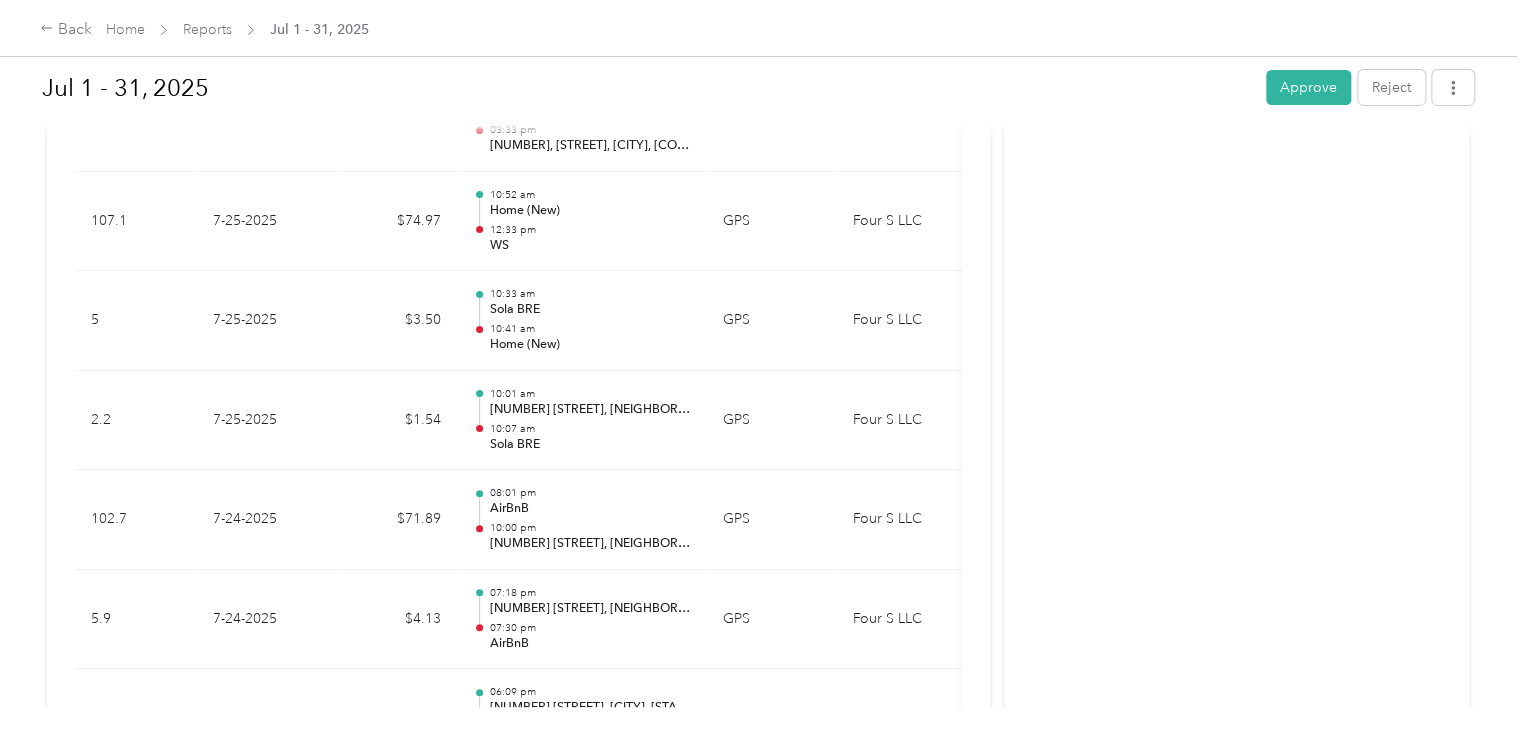 scroll, scrollTop: 3499, scrollLeft: 0, axis: vertical 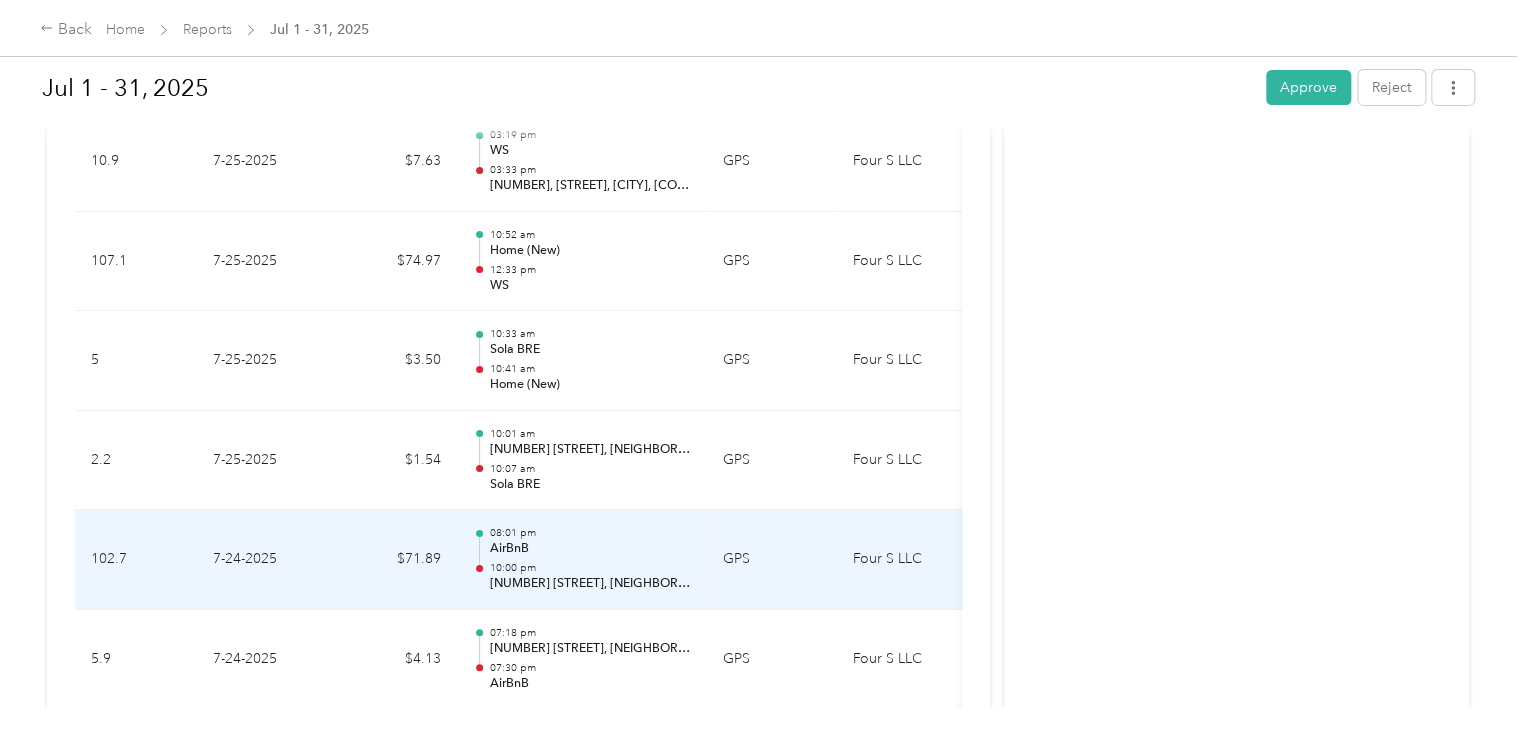 click on "[NUMBER] [STREET], [NEIGHBORHOOD], [CITY], [STATE]" at bounding box center [590, 584] 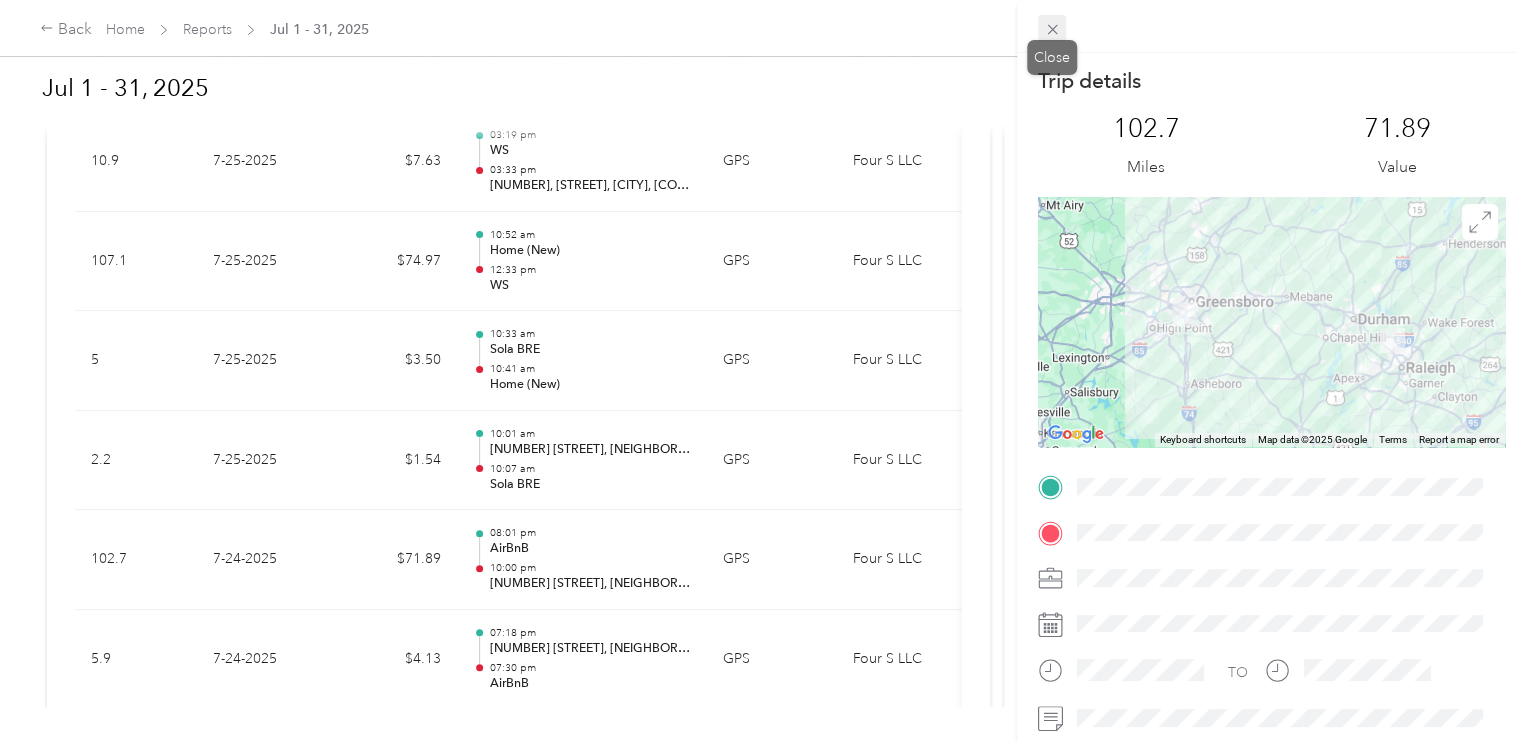 click 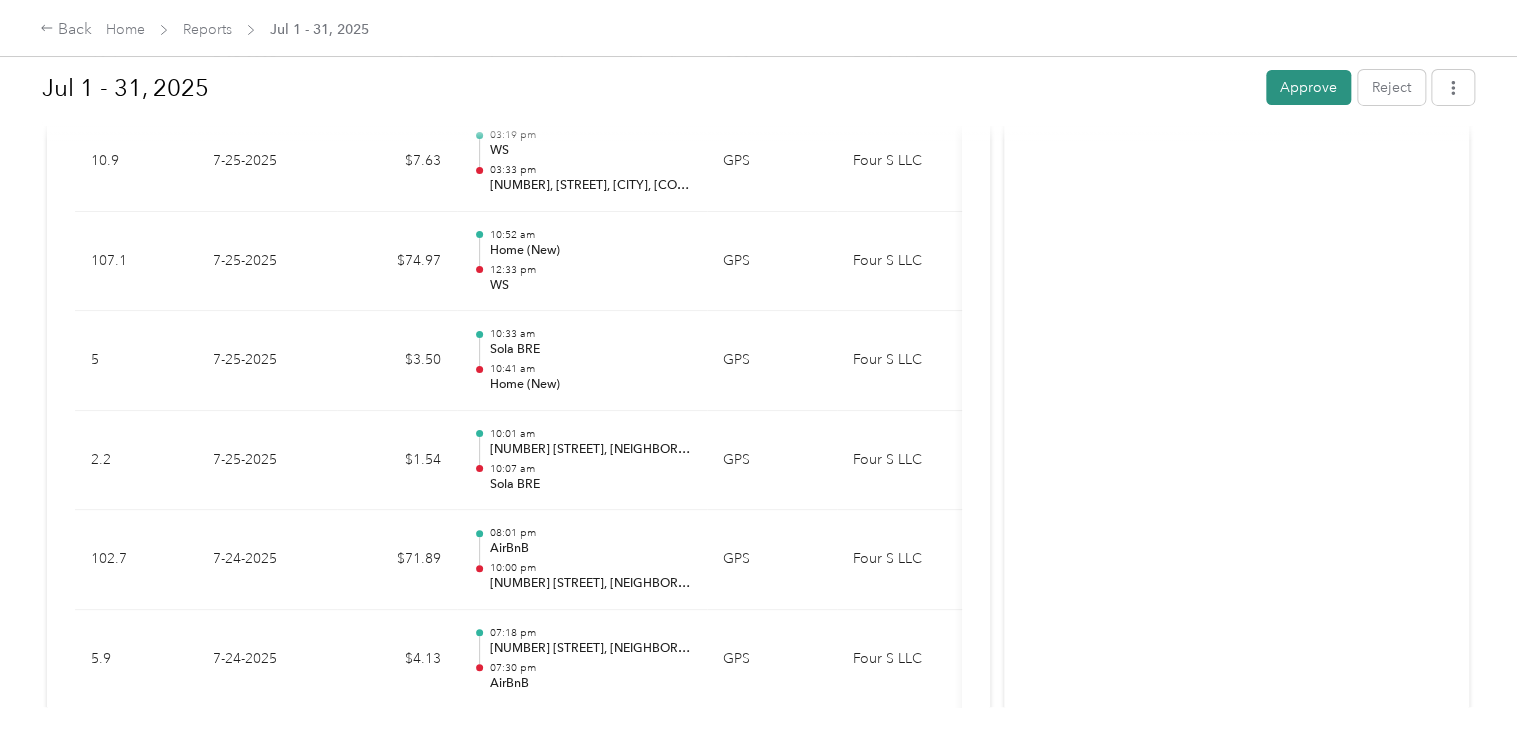 click on "Approve" at bounding box center [1308, 87] 